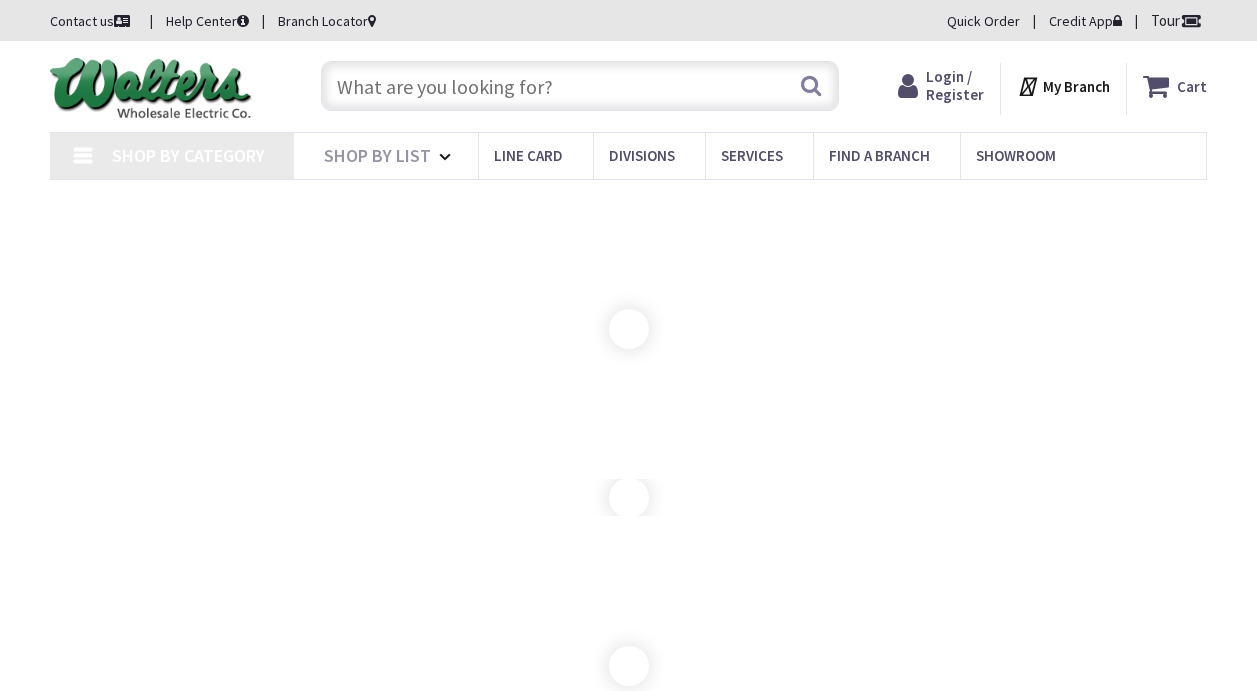 scroll, scrollTop: 0, scrollLeft: 0, axis: both 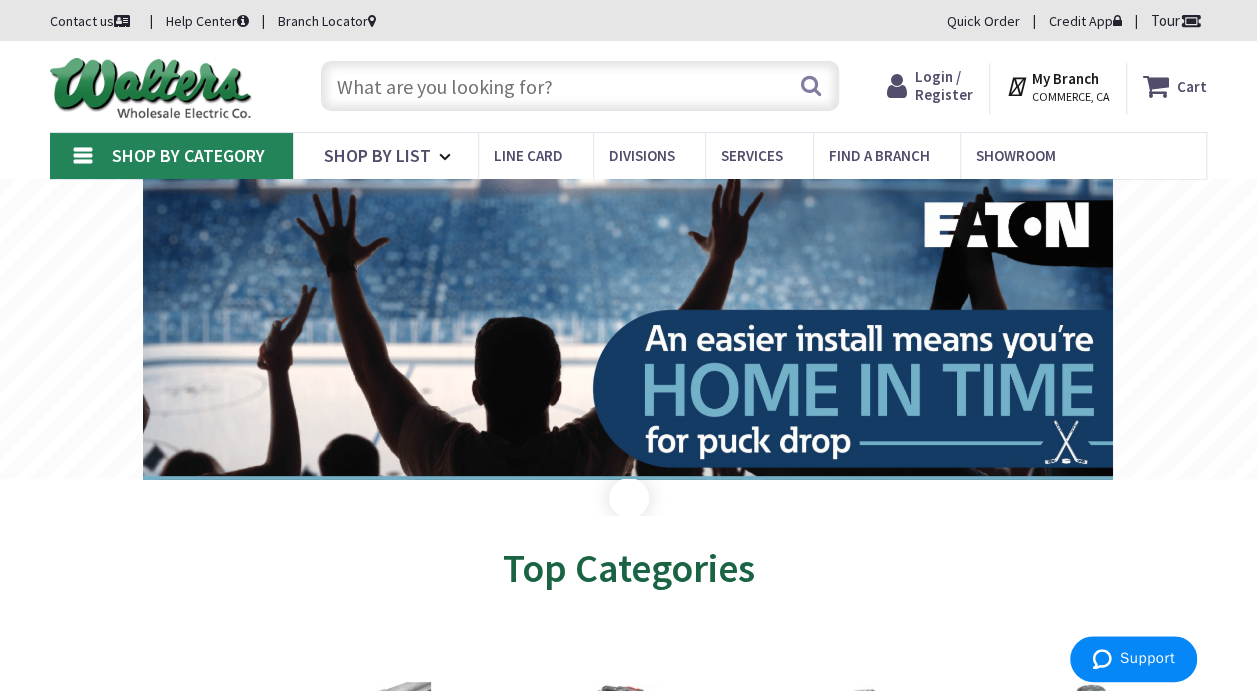 click at bounding box center (580, 86) 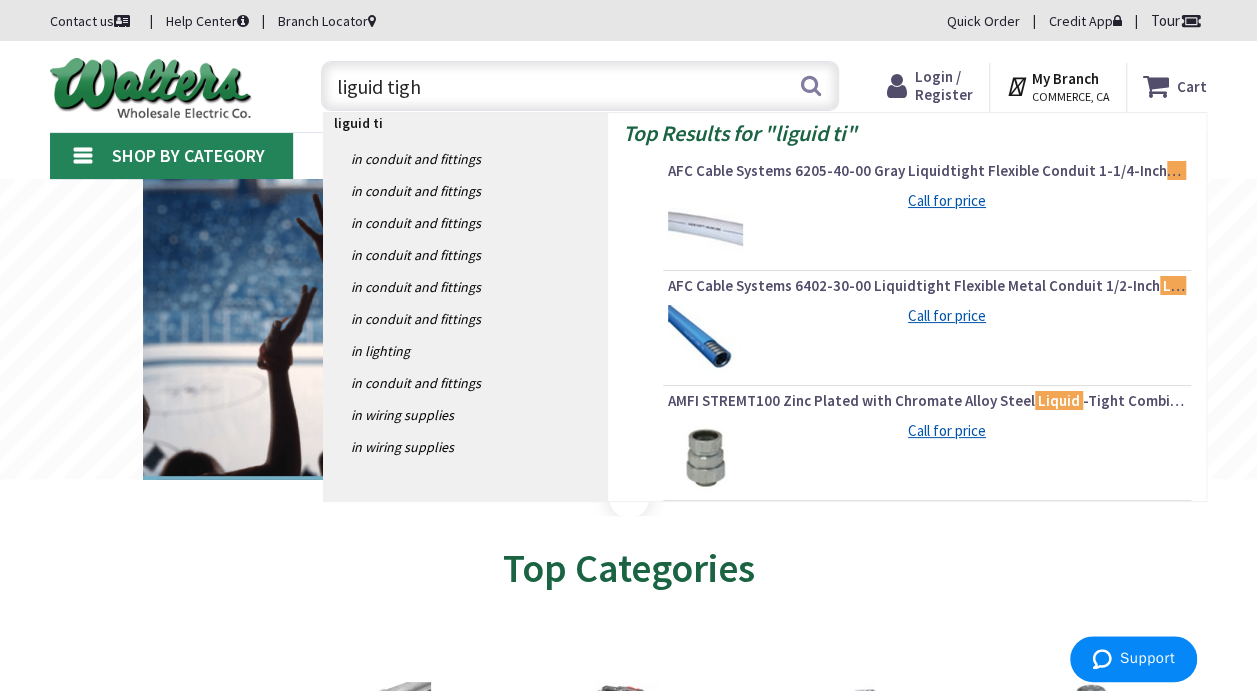 type on "liguid tight" 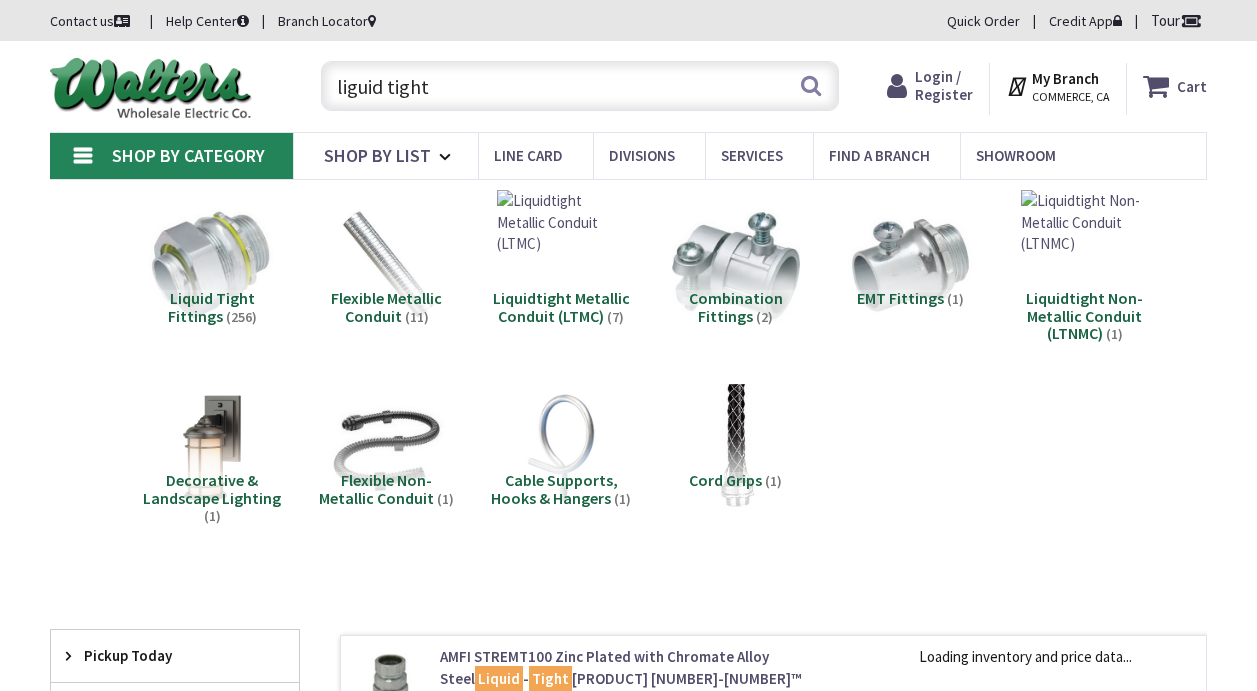 scroll, scrollTop: 0, scrollLeft: 0, axis: both 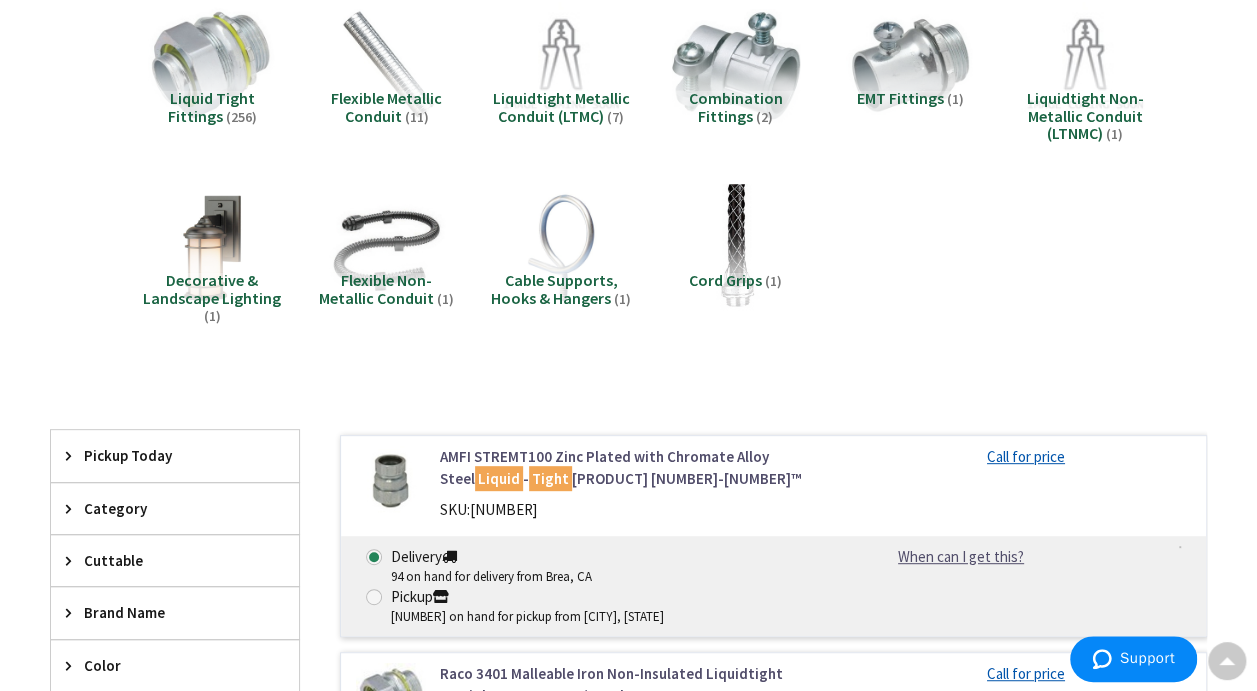 click on "Flexible Non-Metallic Conduit" at bounding box center [376, 289] 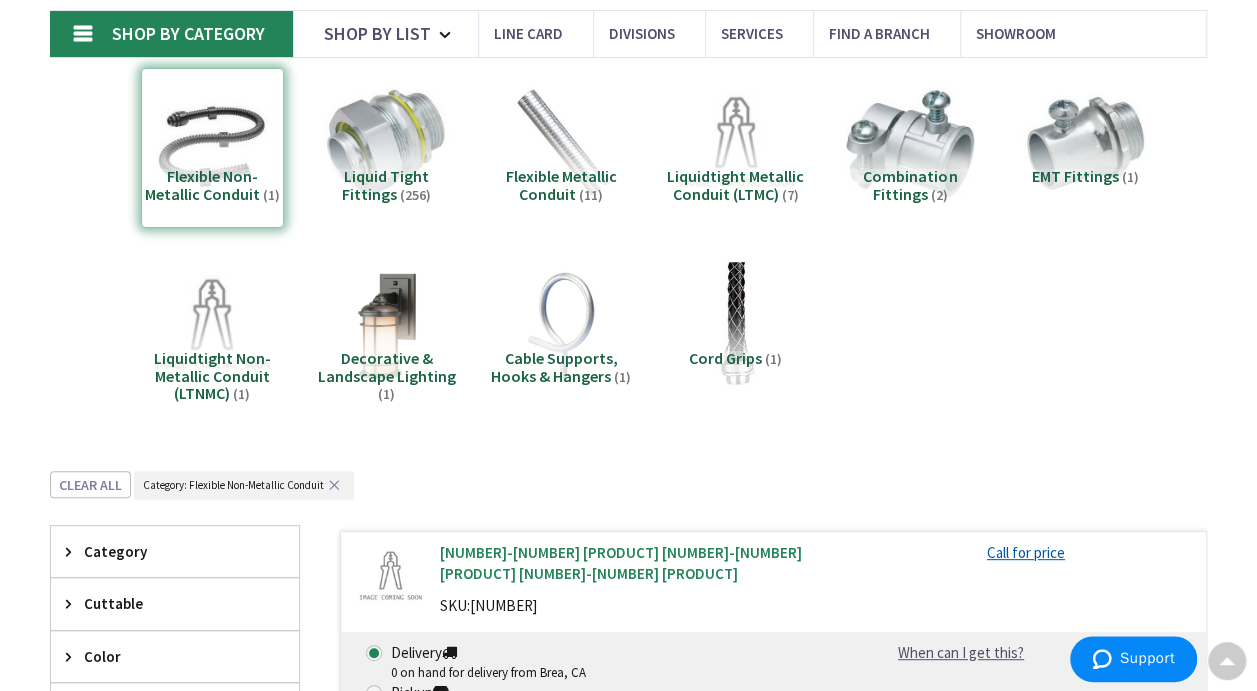 scroll, scrollTop: 91, scrollLeft: 0, axis: vertical 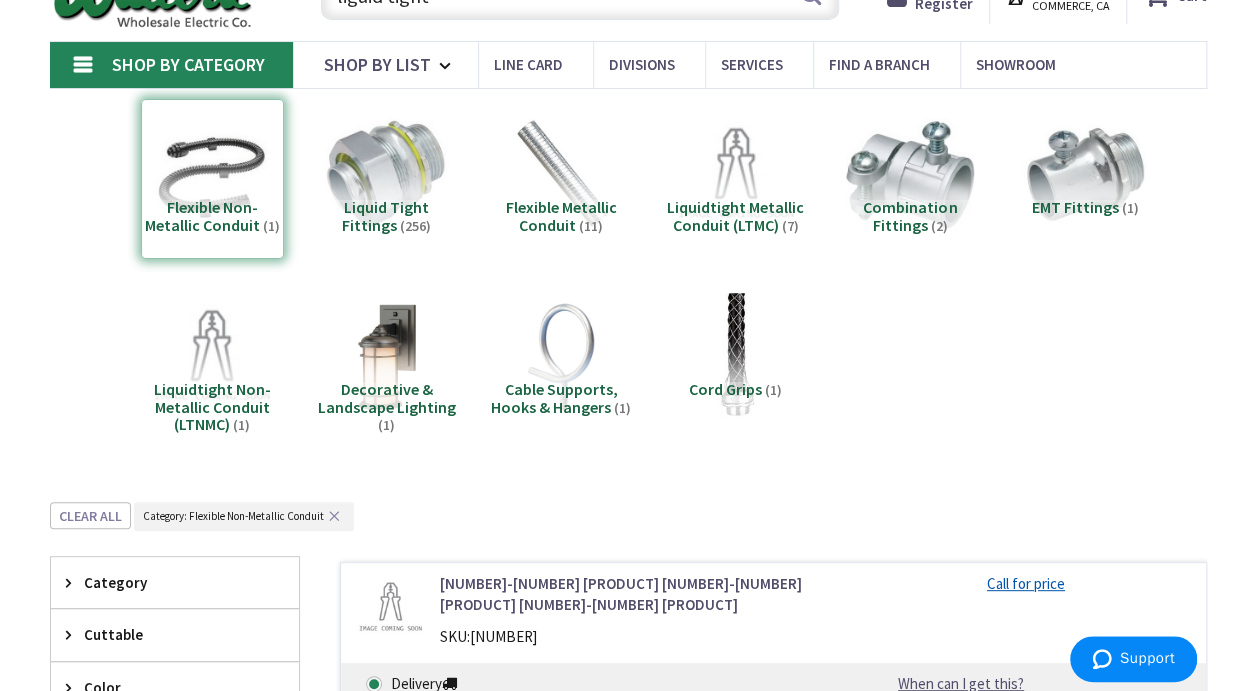 click on "Liquidtight Non-Metallic Conduit (LTNMC)" at bounding box center (212, 406) 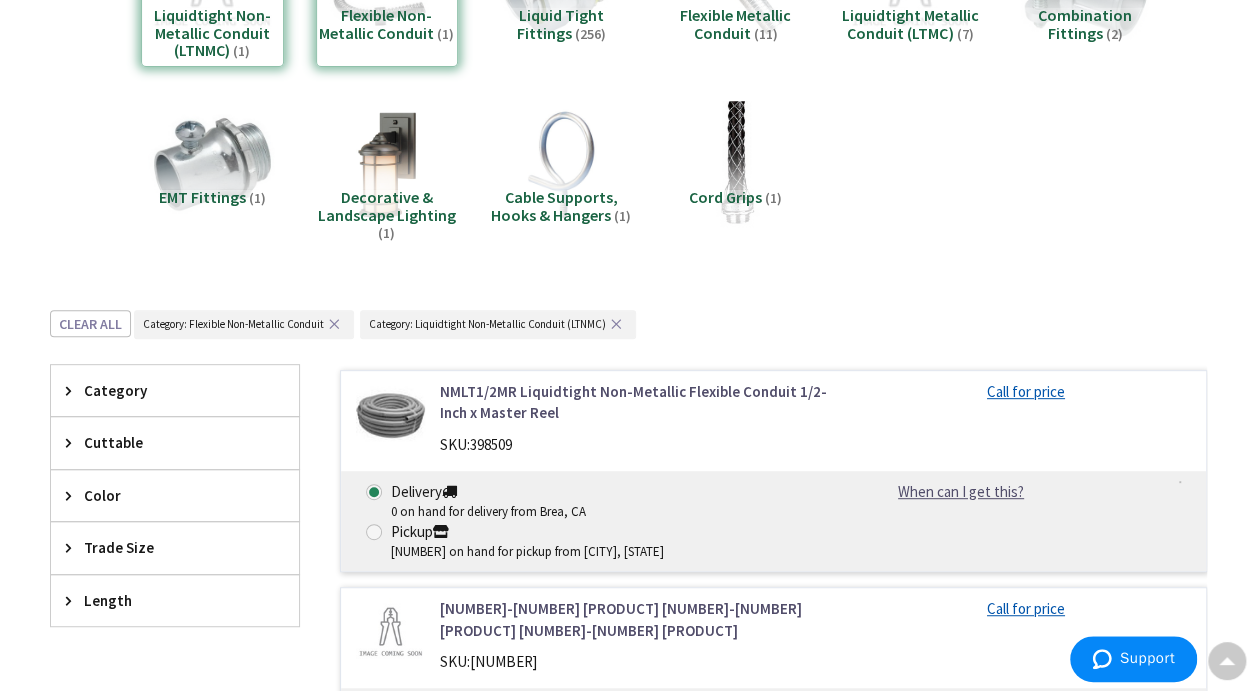 scroll, scrollTop: 91, scrollLeft: 0, axis: vertical 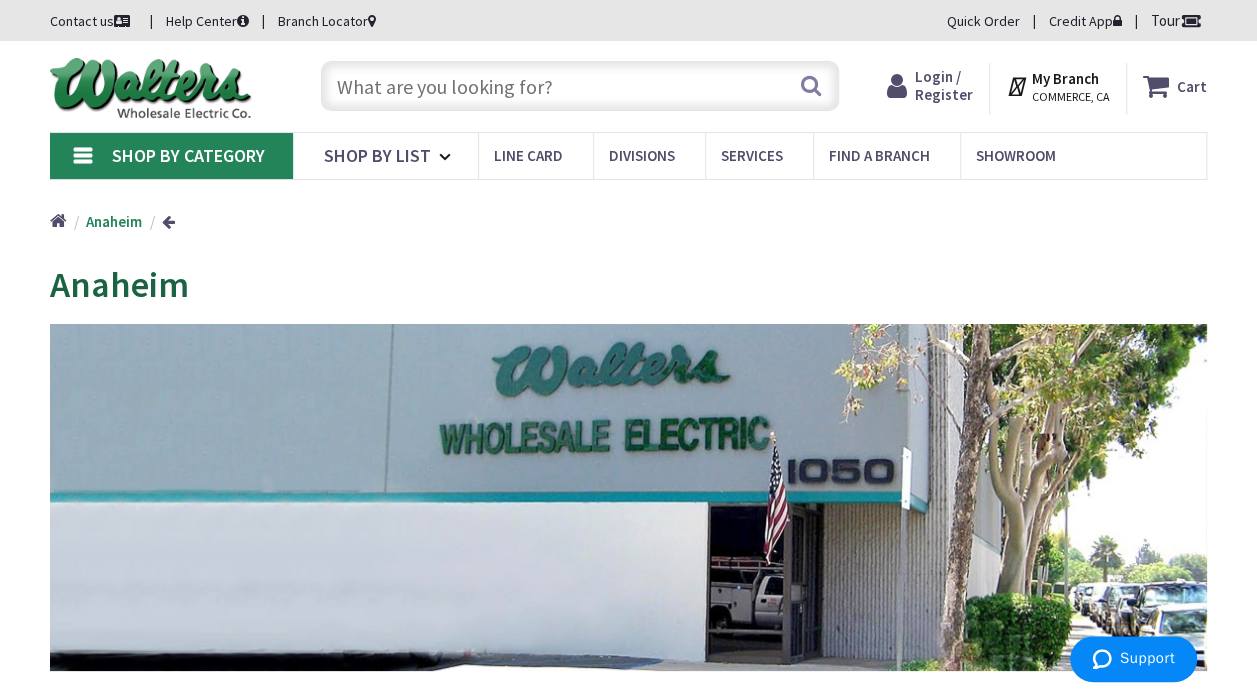 click at bounding box center (580, 86) 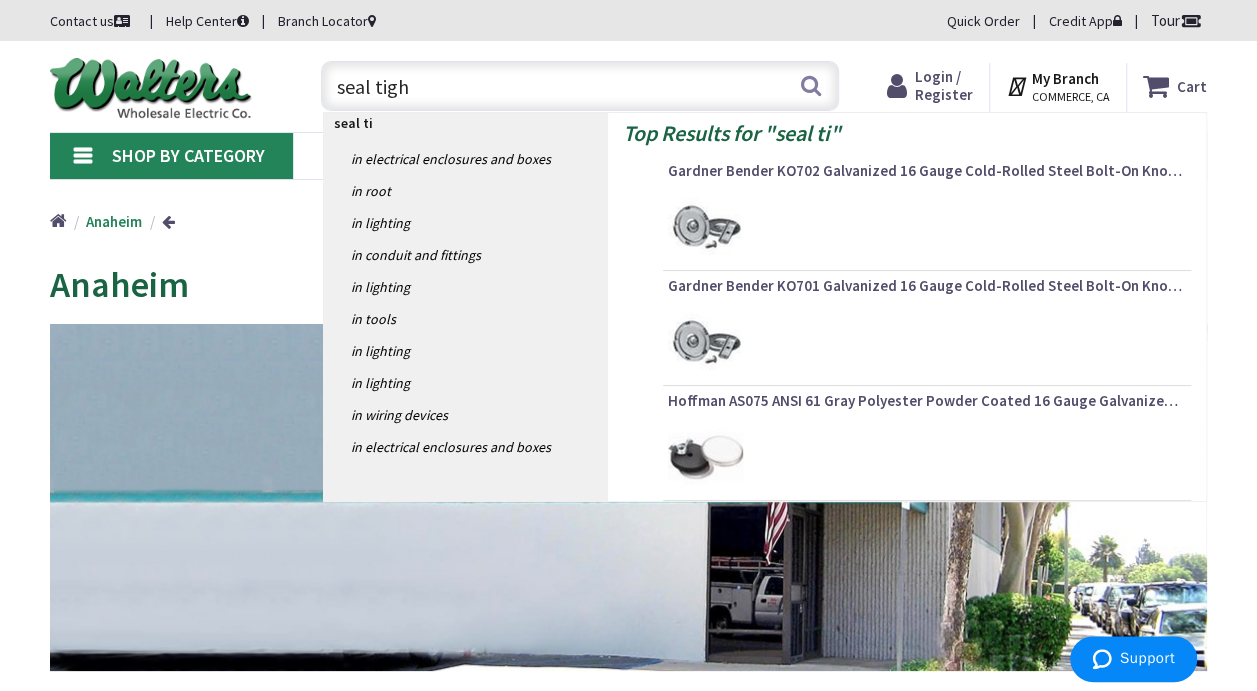 type on "seal tight" 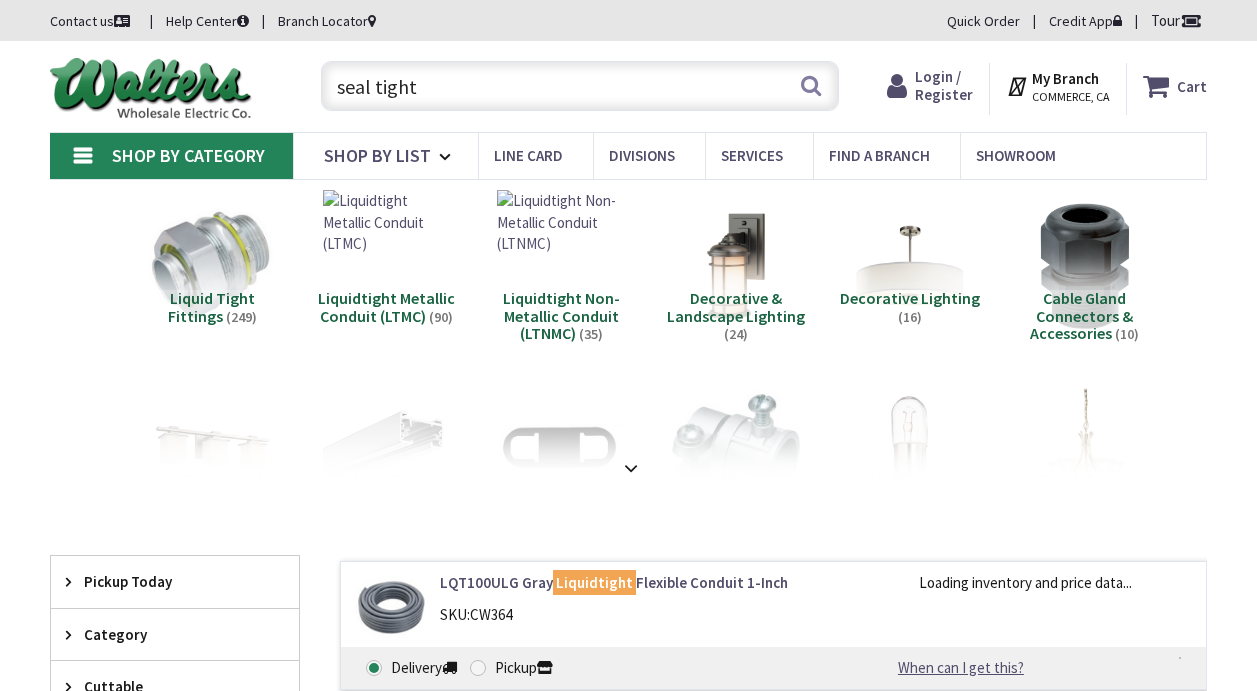 scroll, scrollTop: 0, scrollLeft: 0, axis: both 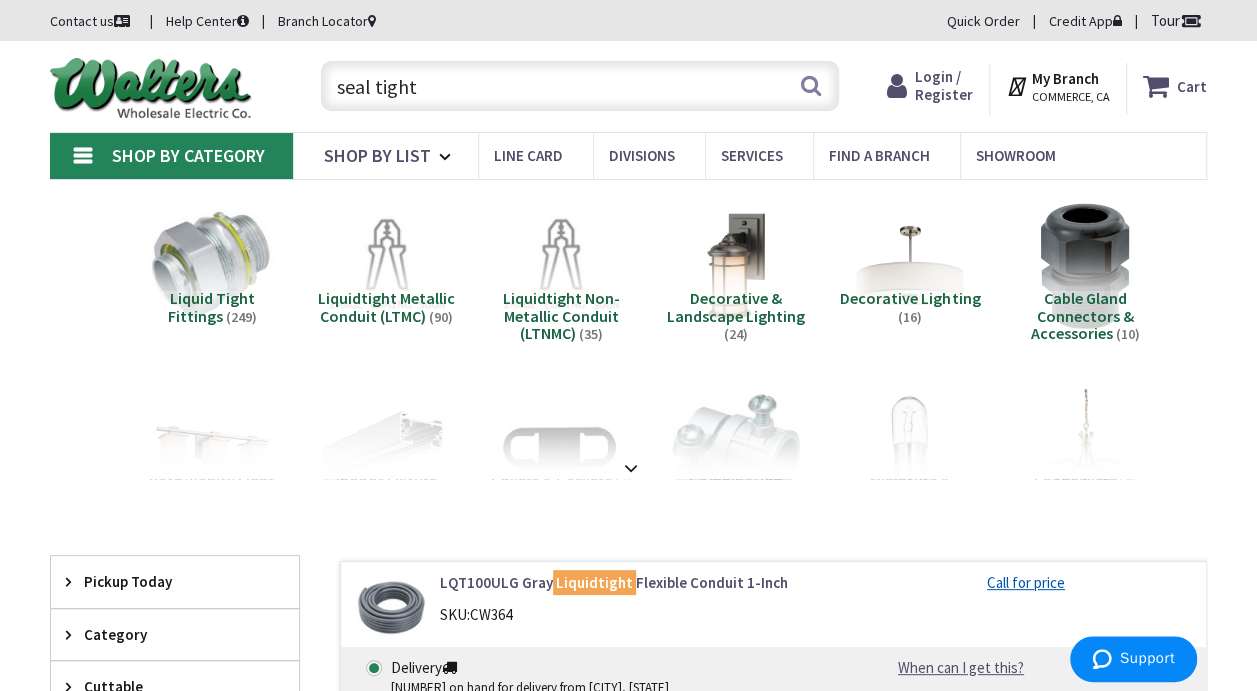 click on "Login / Register" at bounding box center (944, 85) 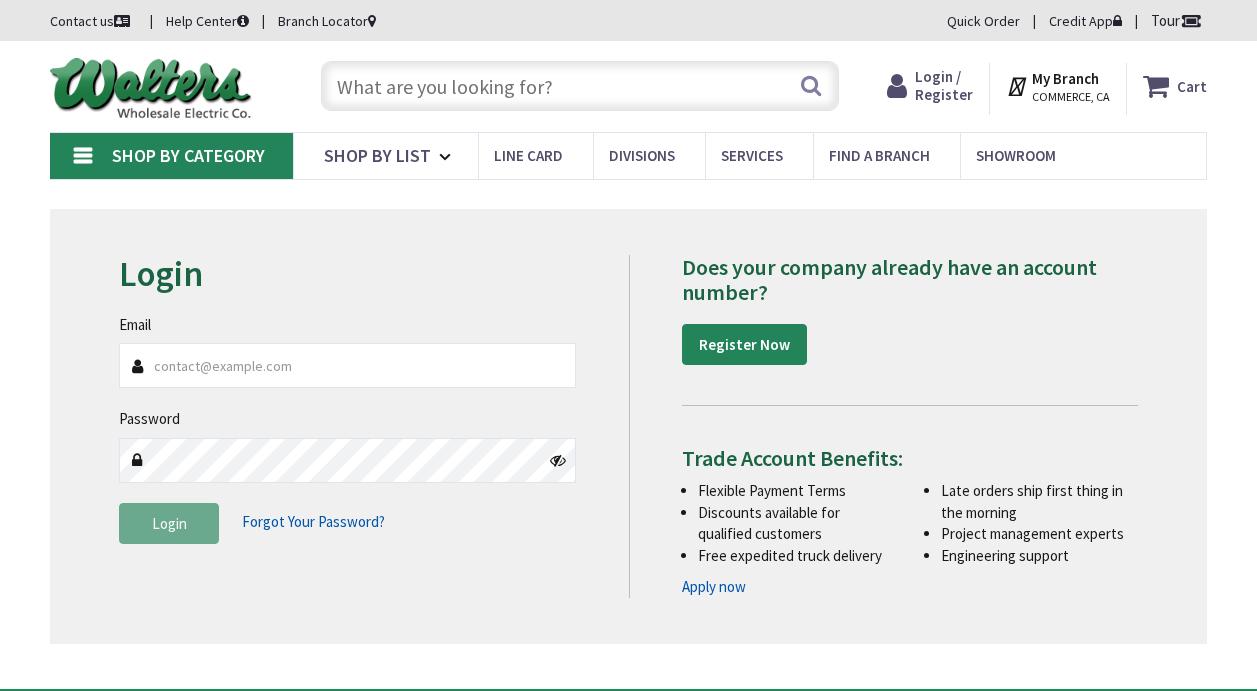 scroll, scrollTop: 0, scrollLeft: 0, axis: both 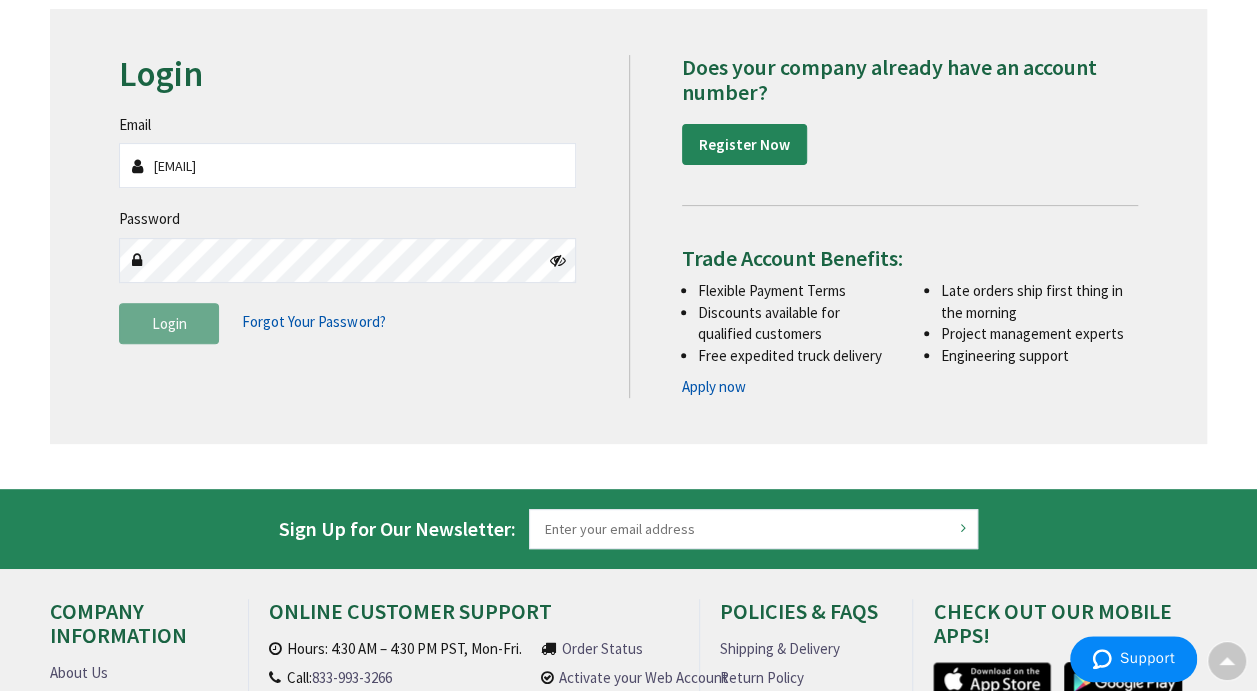 type on "[EMAIL]" 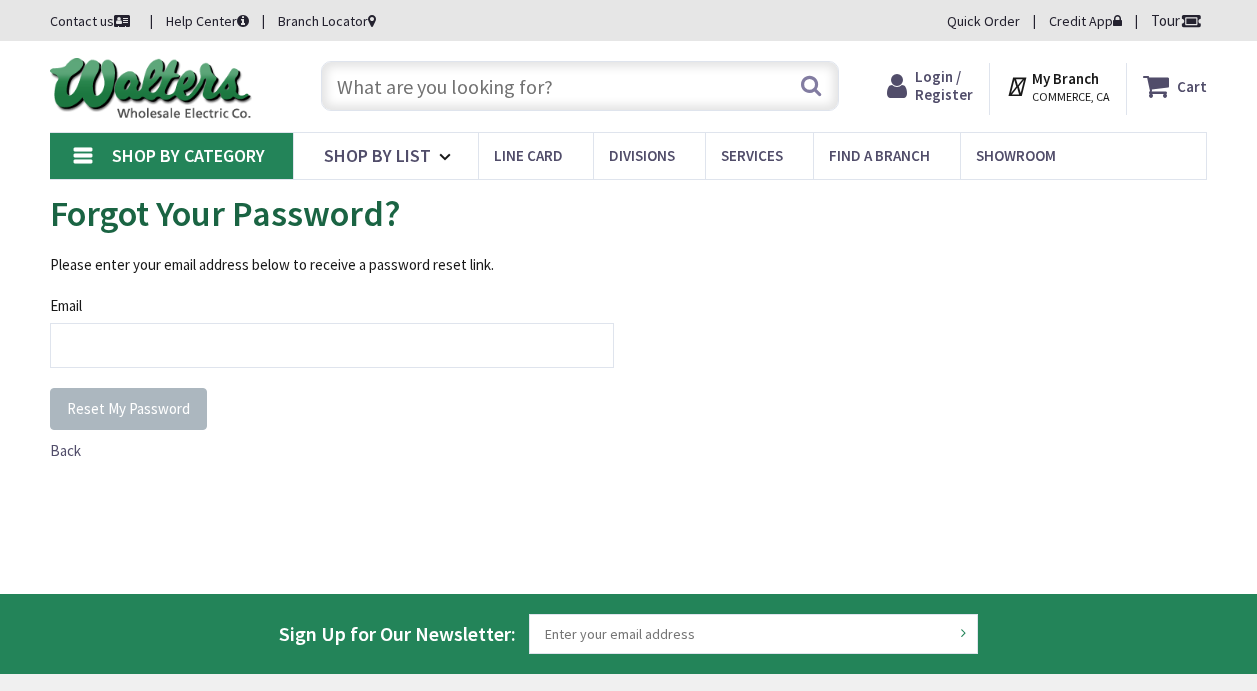 scroll, scrollTop: 0, scrollLeft: 0, axis: both 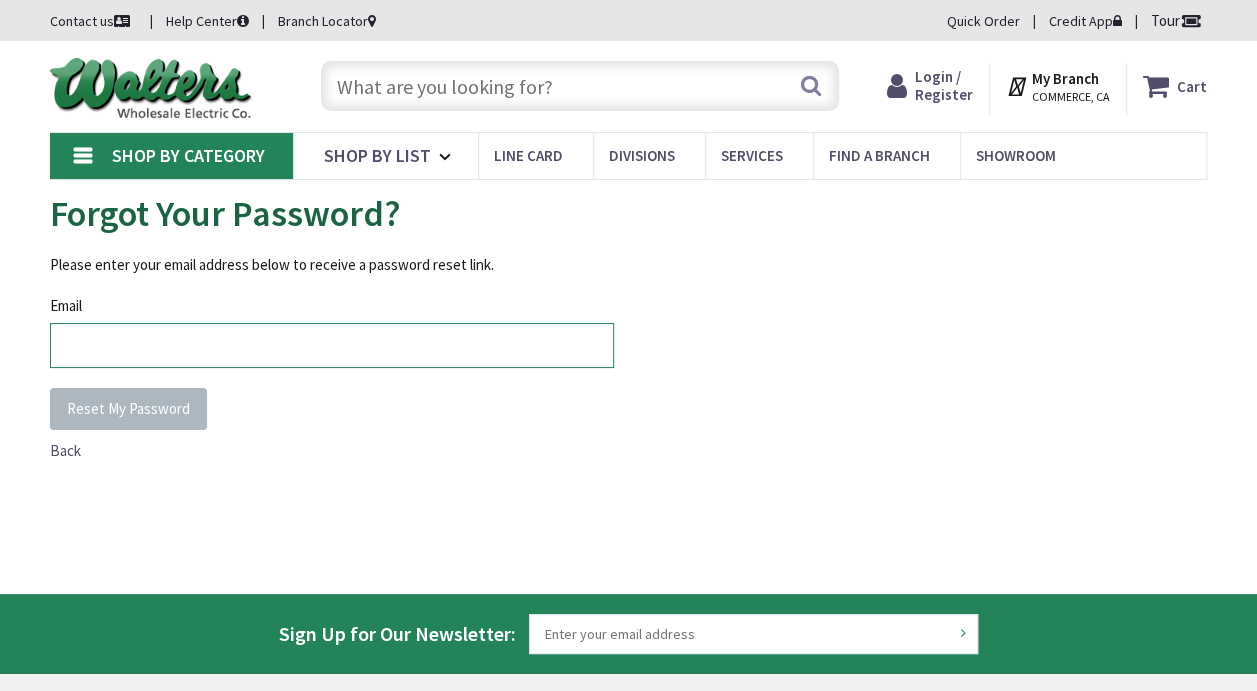 click on "Email" at bounding box center (332, 345) 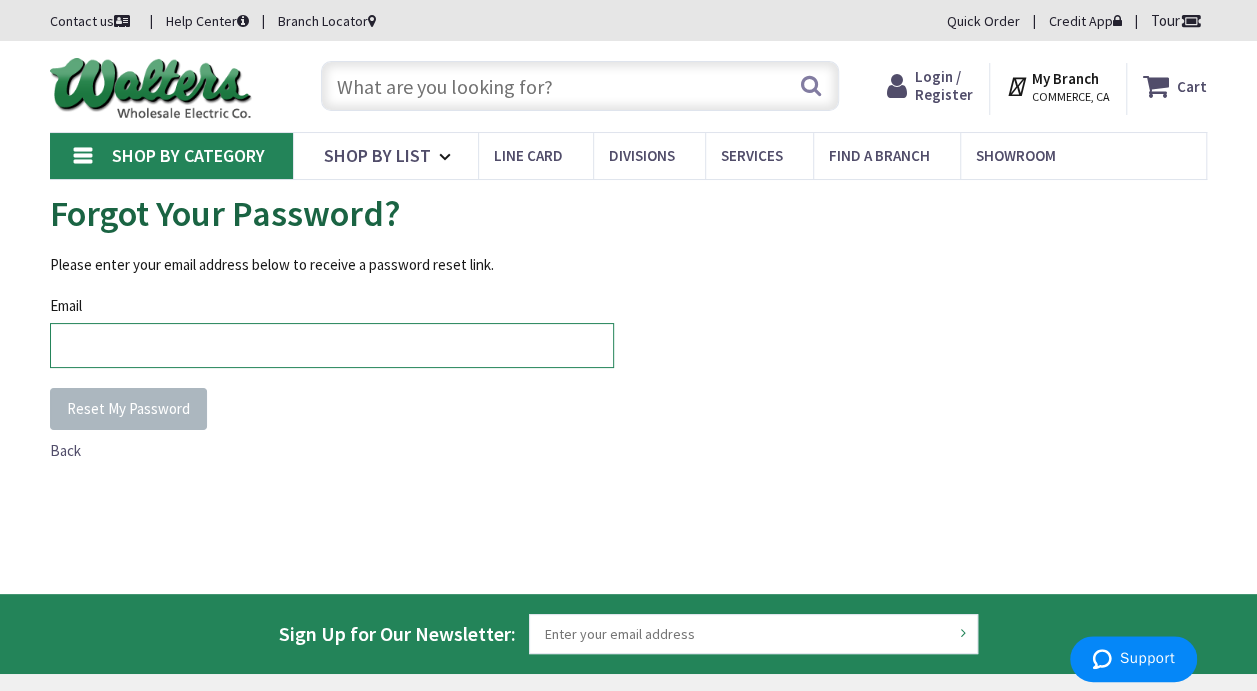 type on "lee@e-conoair.com" 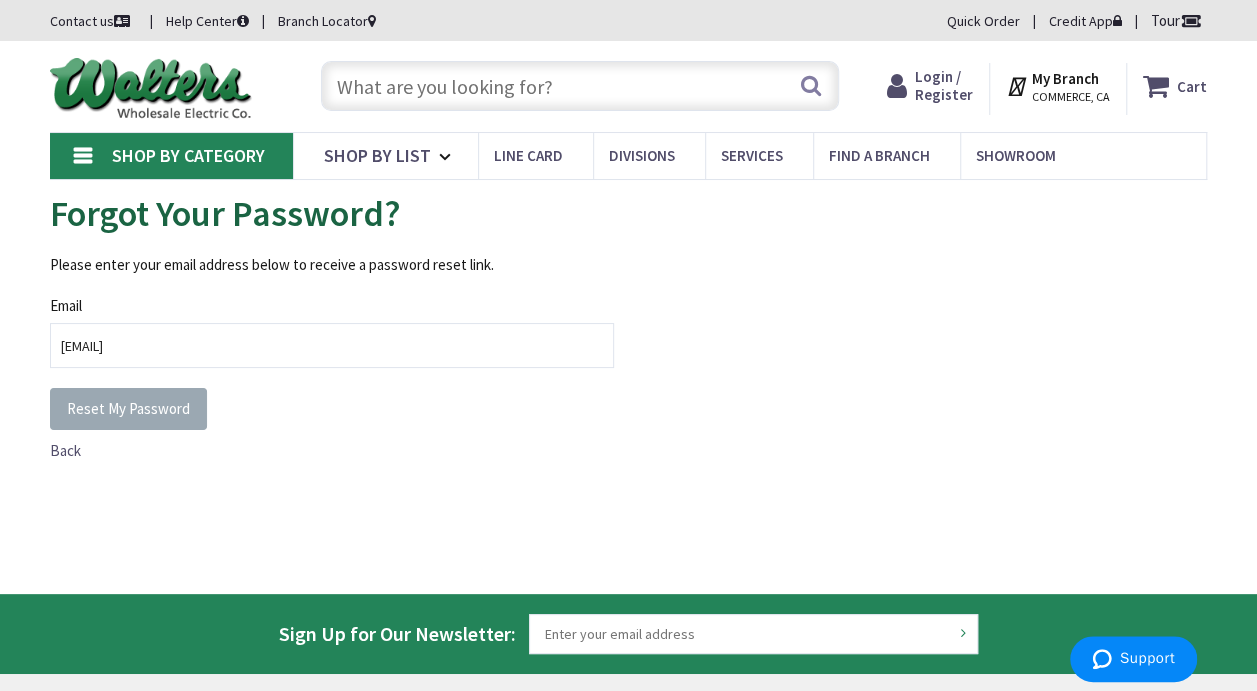click on "Reset My Password" at bounding box center [128, 408] 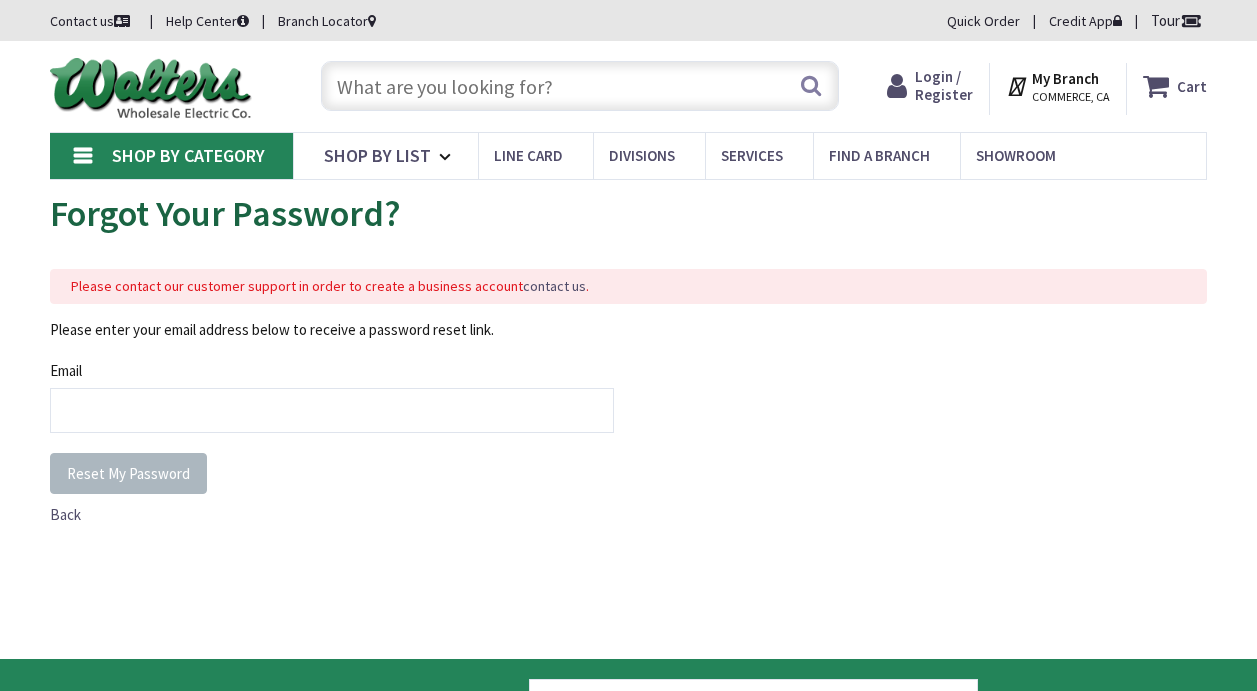 scroll, scrollTop: 0, scrollLeft: 0, axis: both 